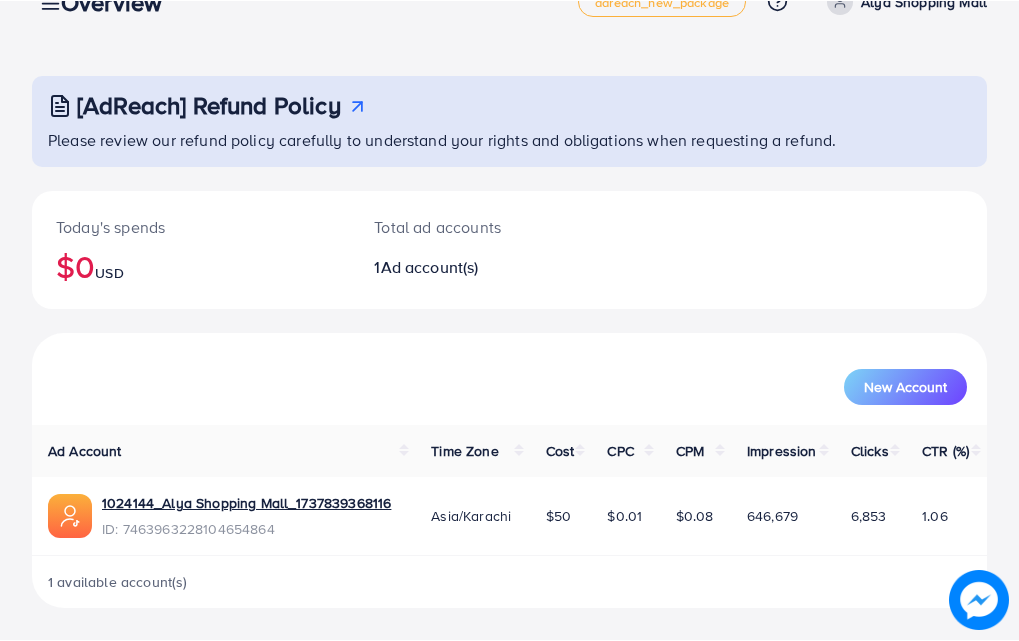 scroll, scrollTop: 47, scrollLeft: 0, axis: vertical 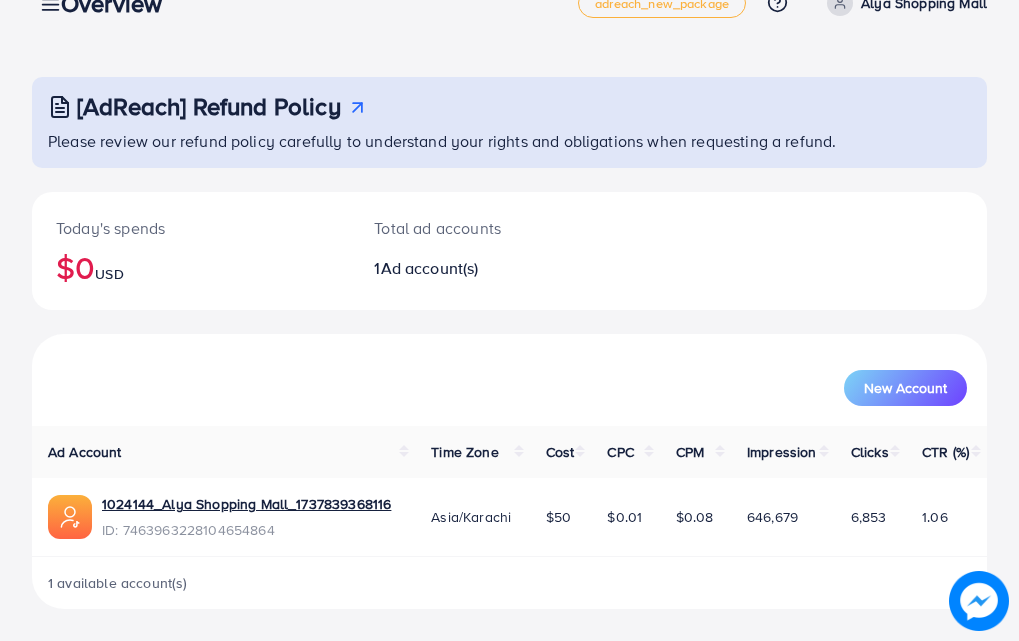 click on "Overview" at bounding box center [119, 3] 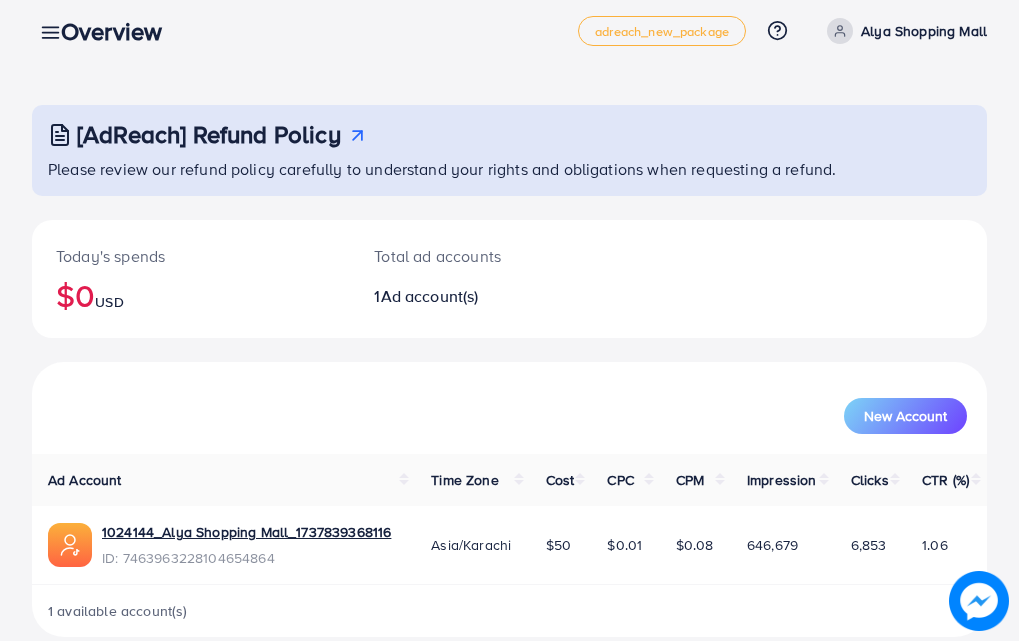 scroll, scrollTop: 0, scrollLeft: 0, axis: both 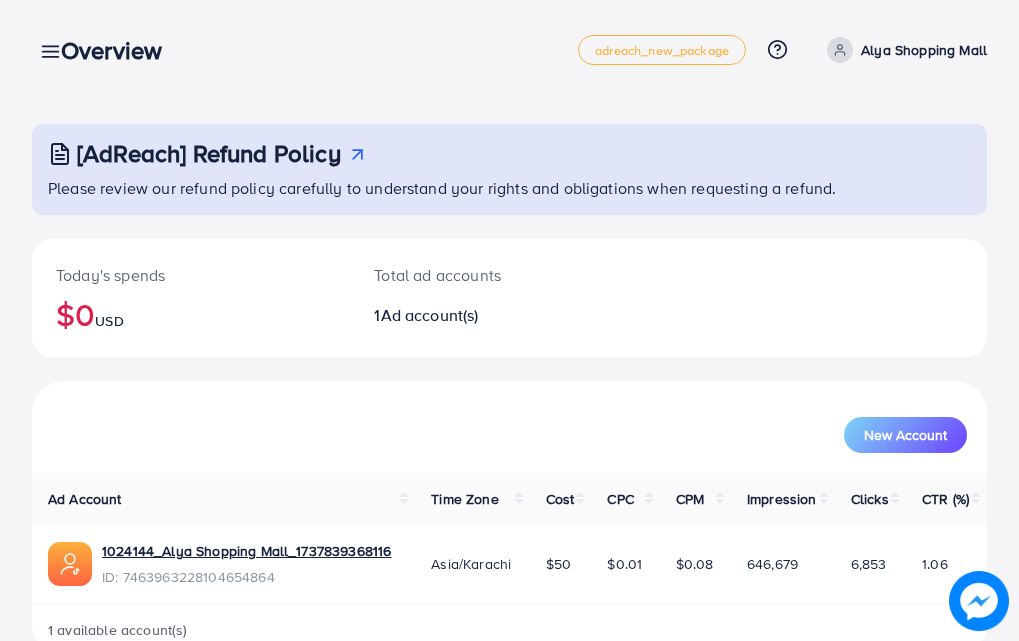 click on "Overview" at bounding box center (119, 50) 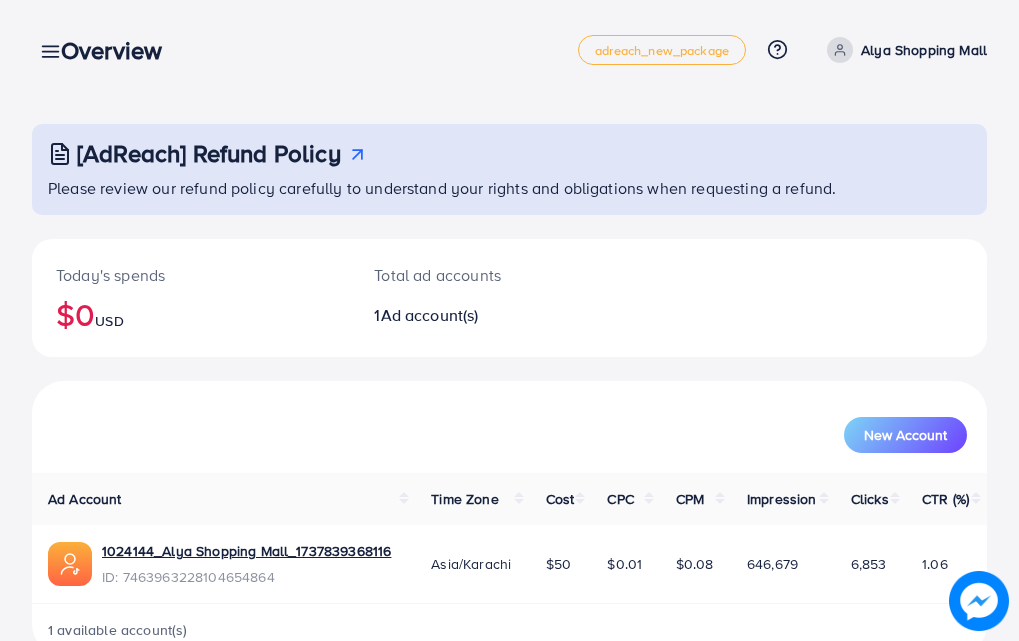 drag, startPoint x: 904, startPoint y: 2, endPoint x: 65, endPoint y: 63, distance: 841.2146 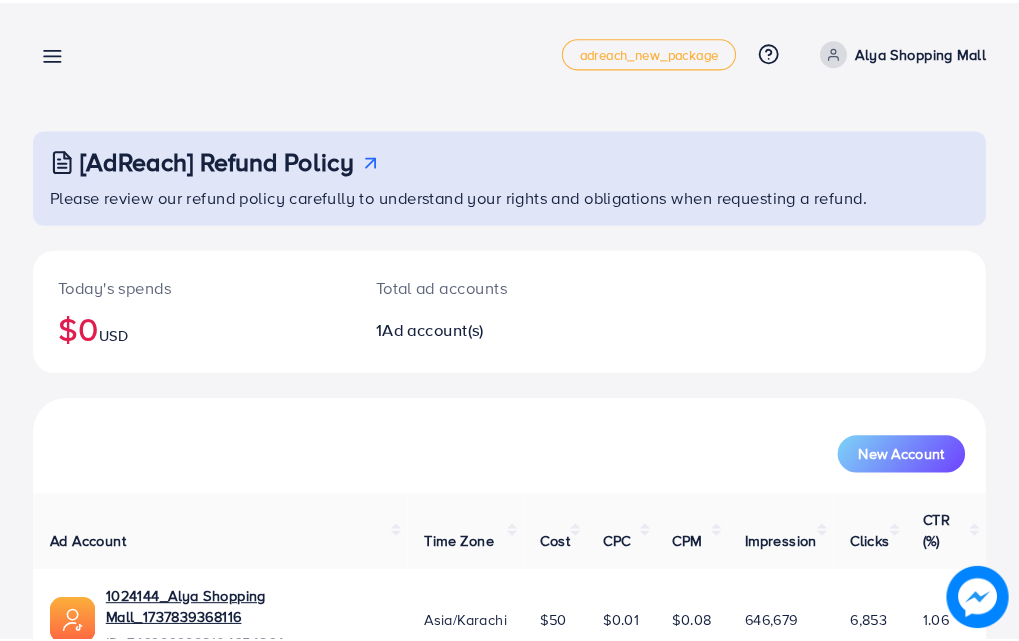 scroll, scrollTop: 0, scrollLeft: 0, axis: both 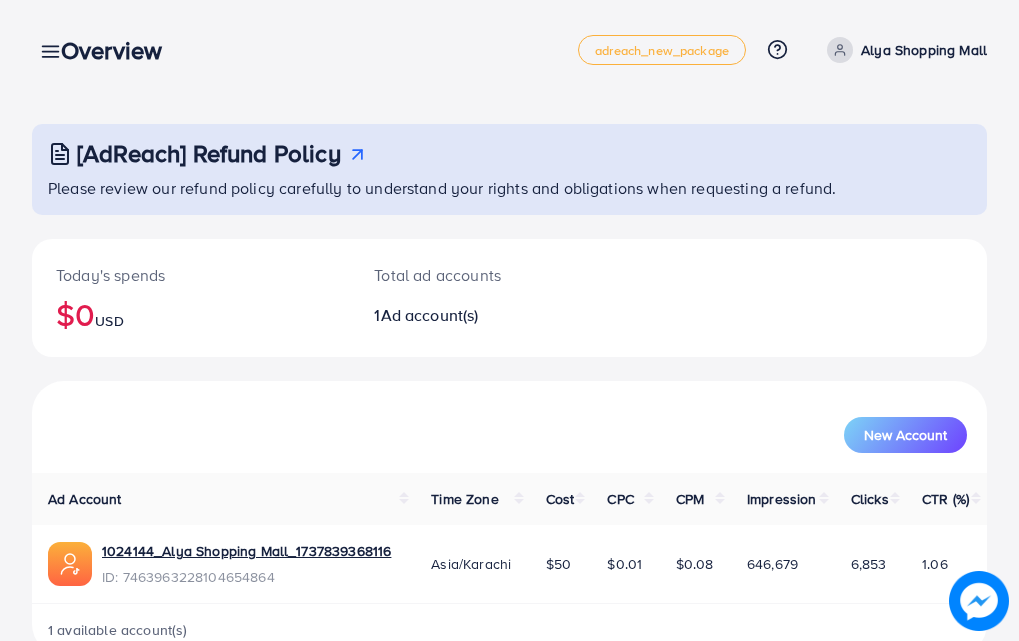 click on "Overview" at bounding box center [119, 50] 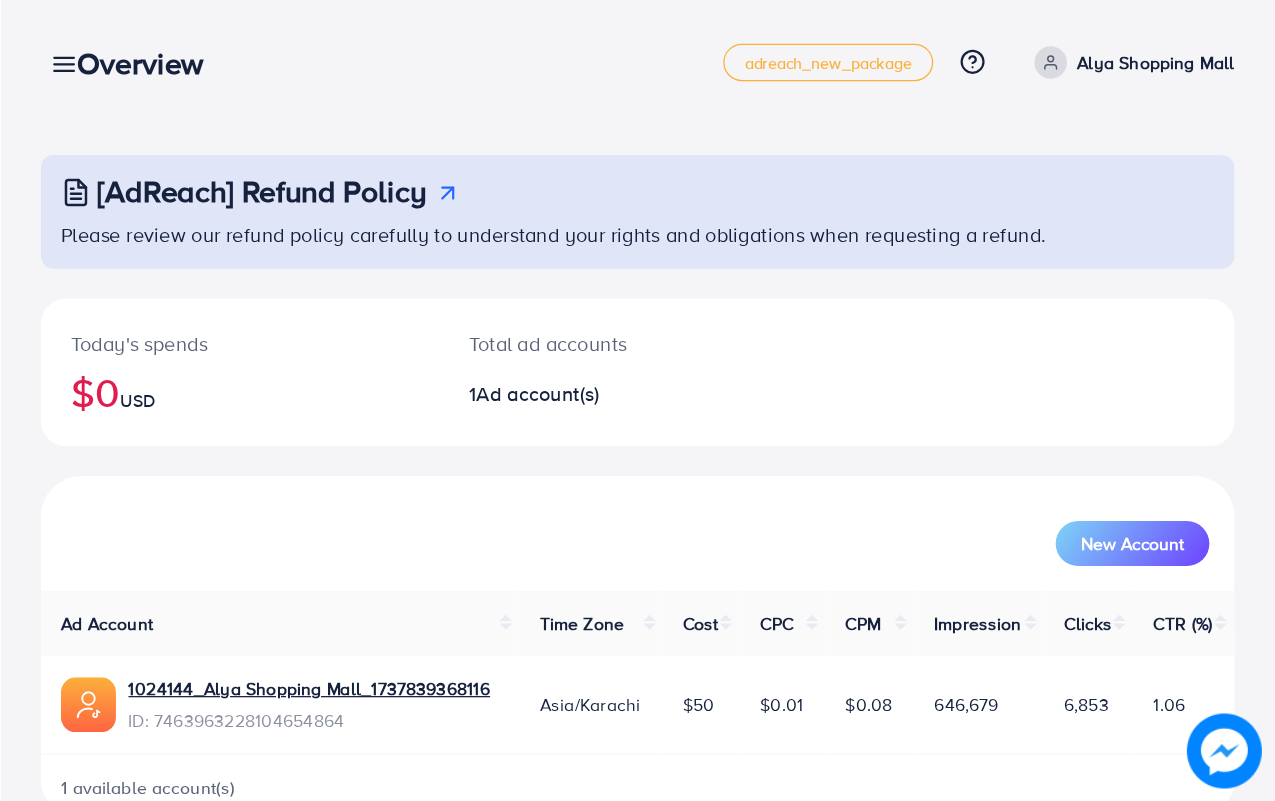 scroll, scrollTop: 0, scrollLeft: 0, axis: both 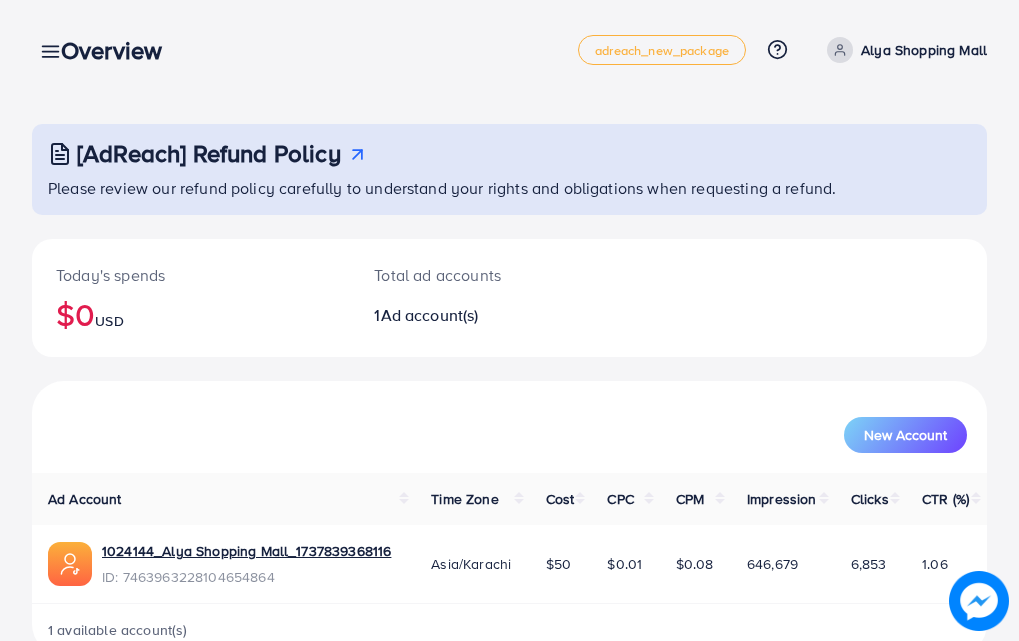 click on "Overview" at bounding box center (119, 50) 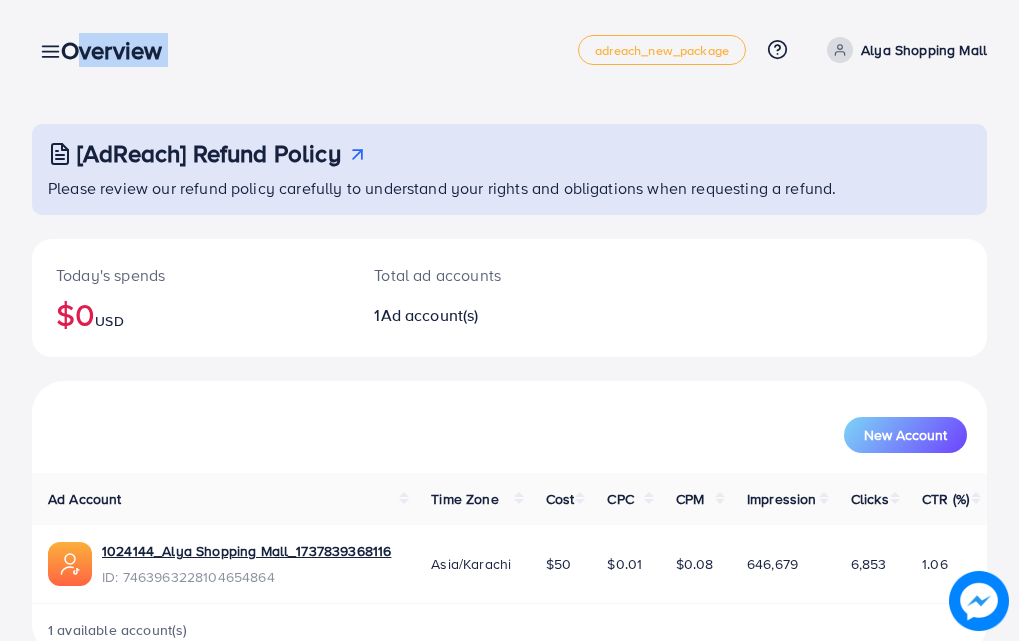 click on "Overview" at bounding box center [119, 50] 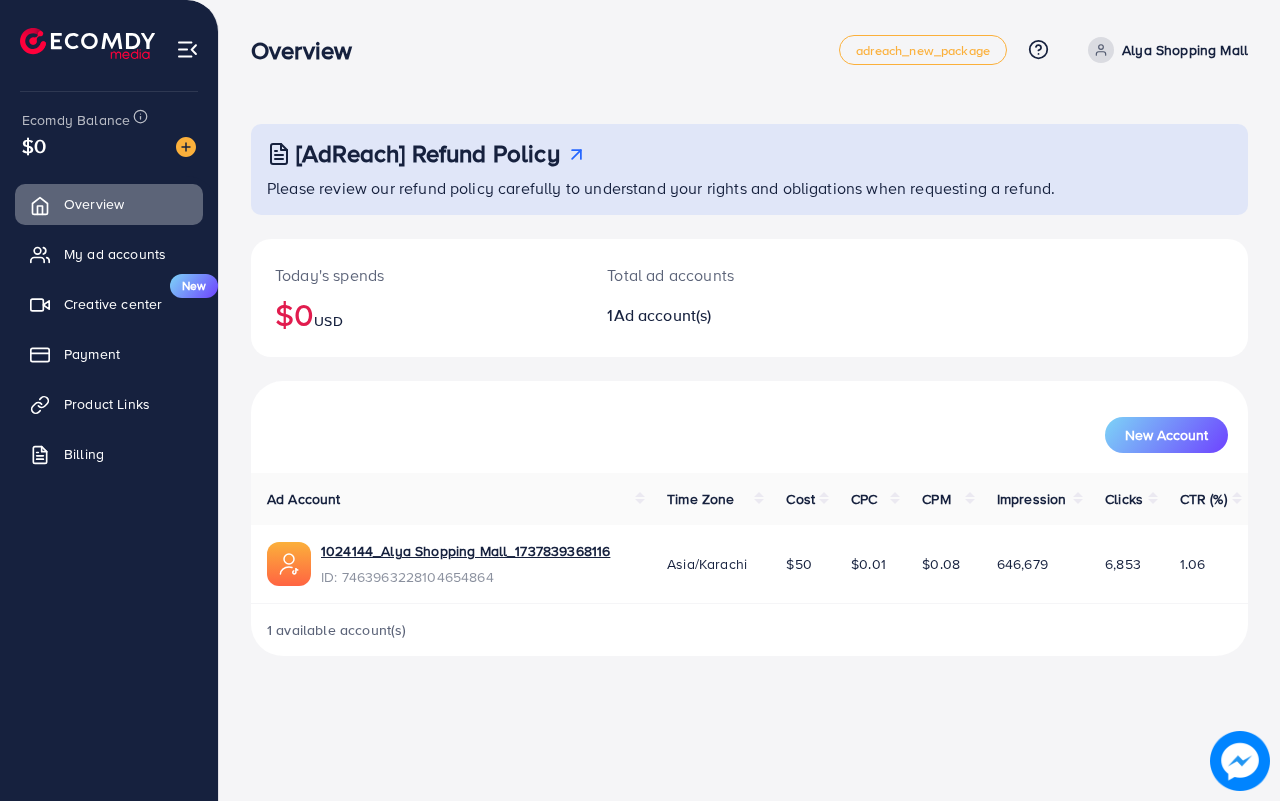 drag, startPoint x: 1023, startPoint y: 13, endPoint x: 455, endPoint y: 710, distance: 899.129 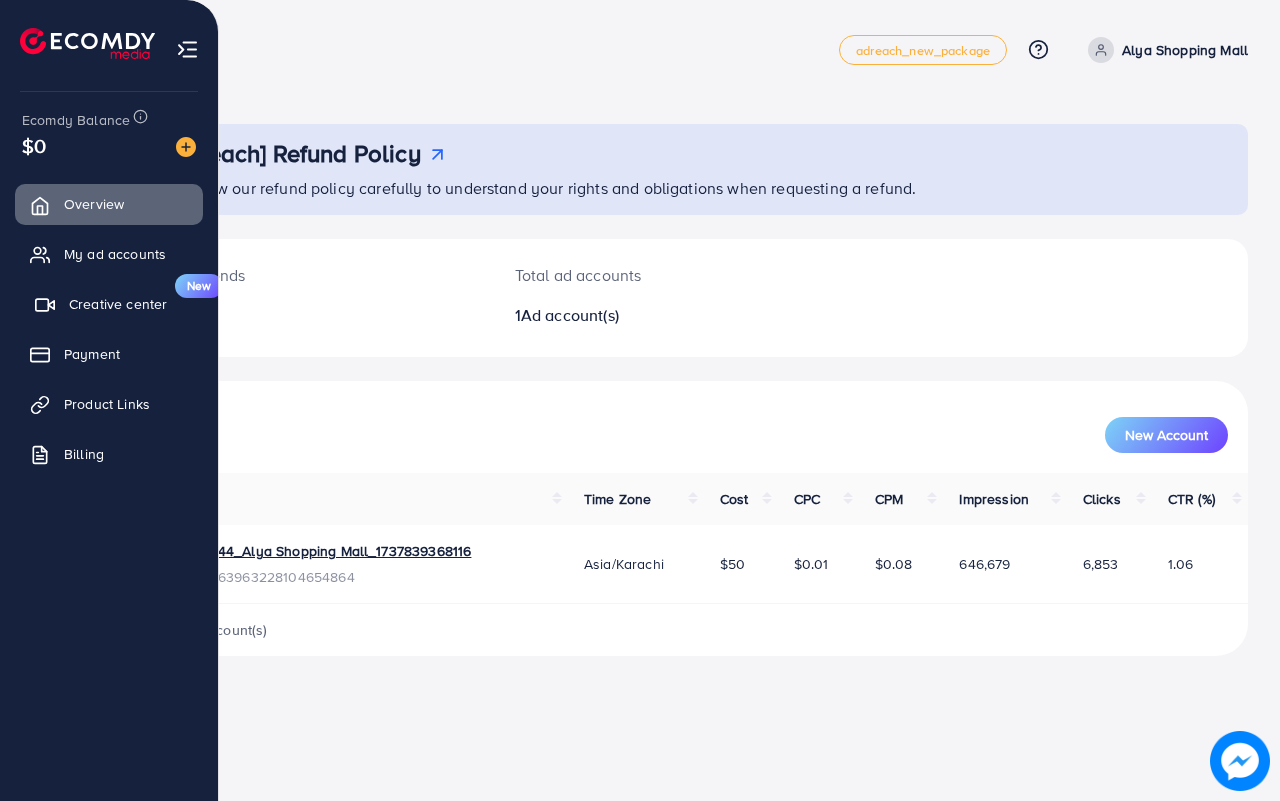 drag, startPoint x: 1195, startPoint y: 1, endPoint x: 38, endPoint y: 308, distance: 1197.0372 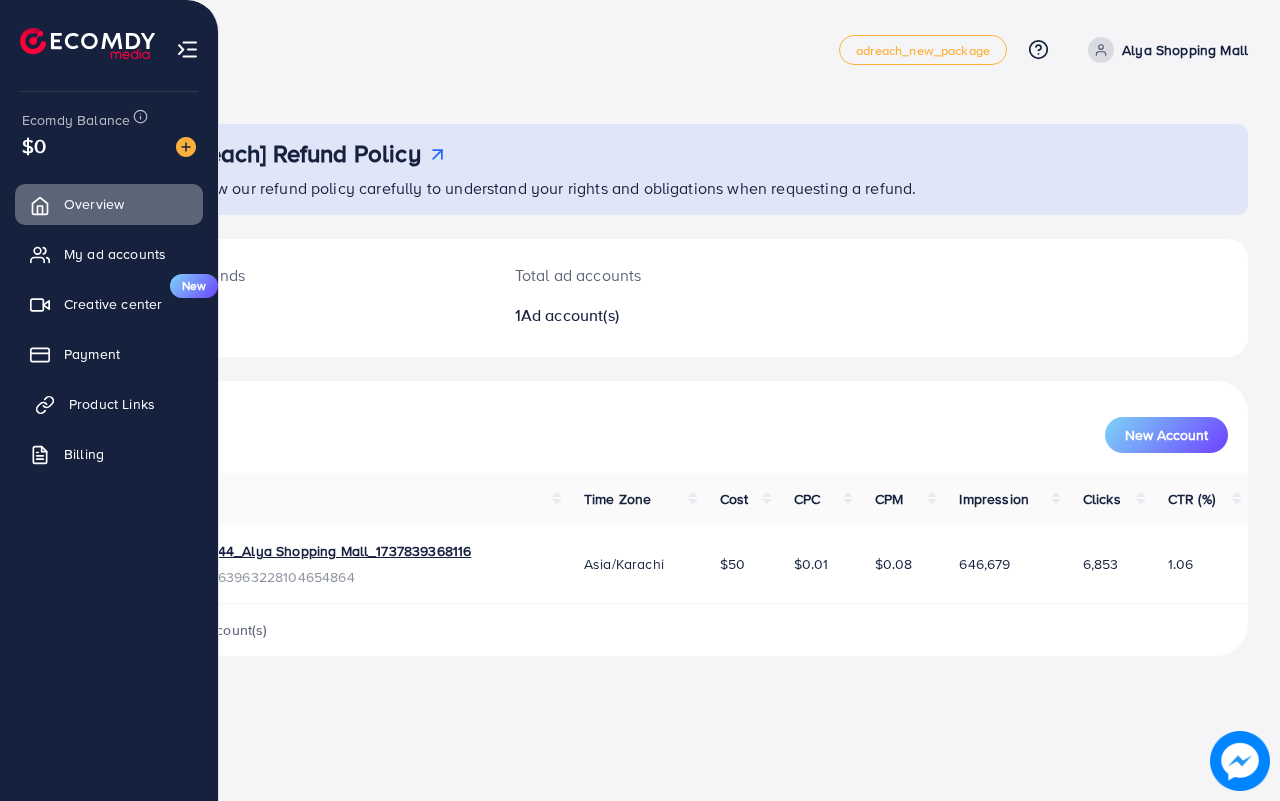 click on "Product Links" at bounding box center [112, 404] 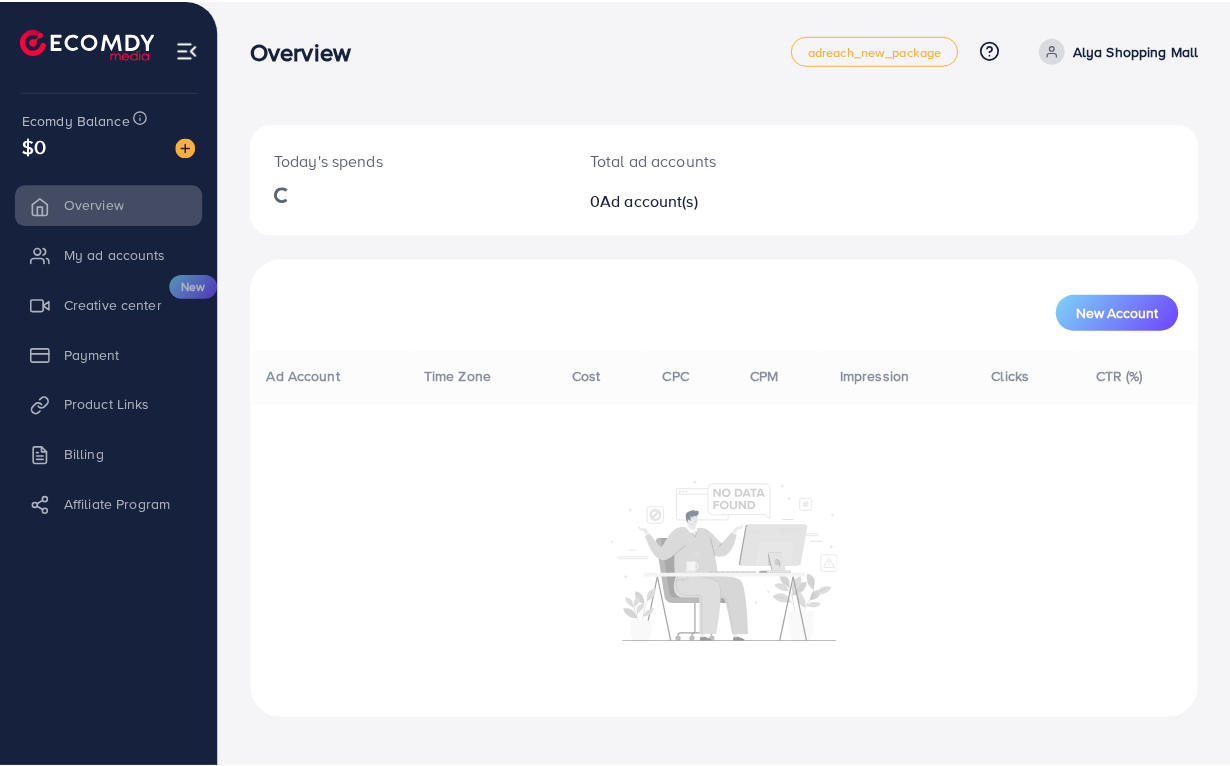 scroll, scrollTop: 0, scrollLeft: 0, axis: both 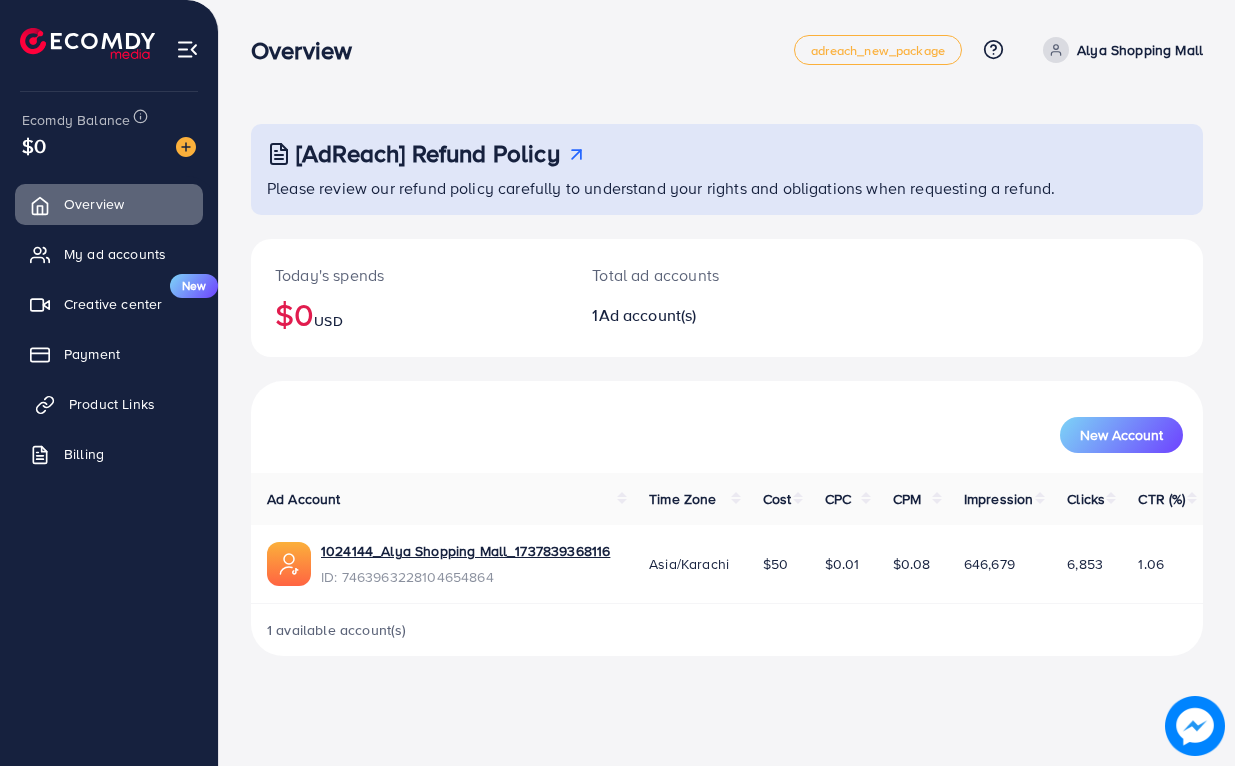 click on "Product Links" at bounding box center (109, 404) 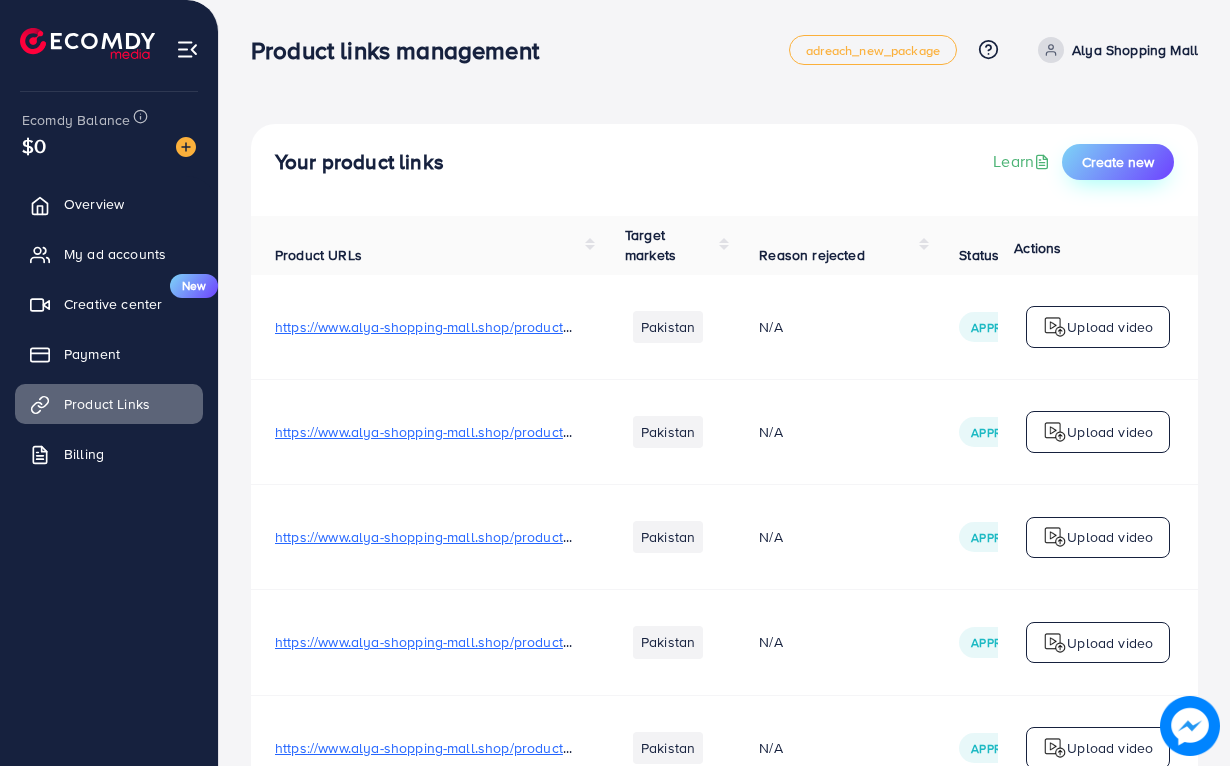 click on "Create new" at bounding box center (1118, 162) 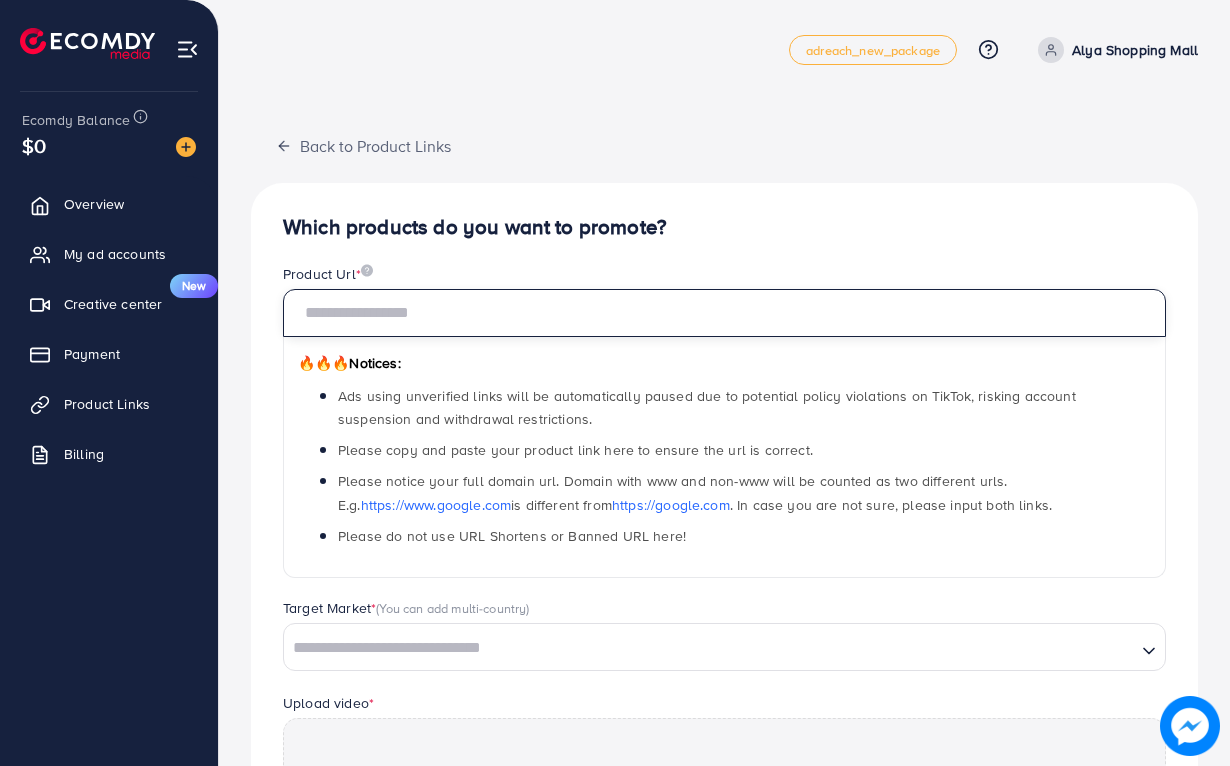 click at bounding box center [724, 313] 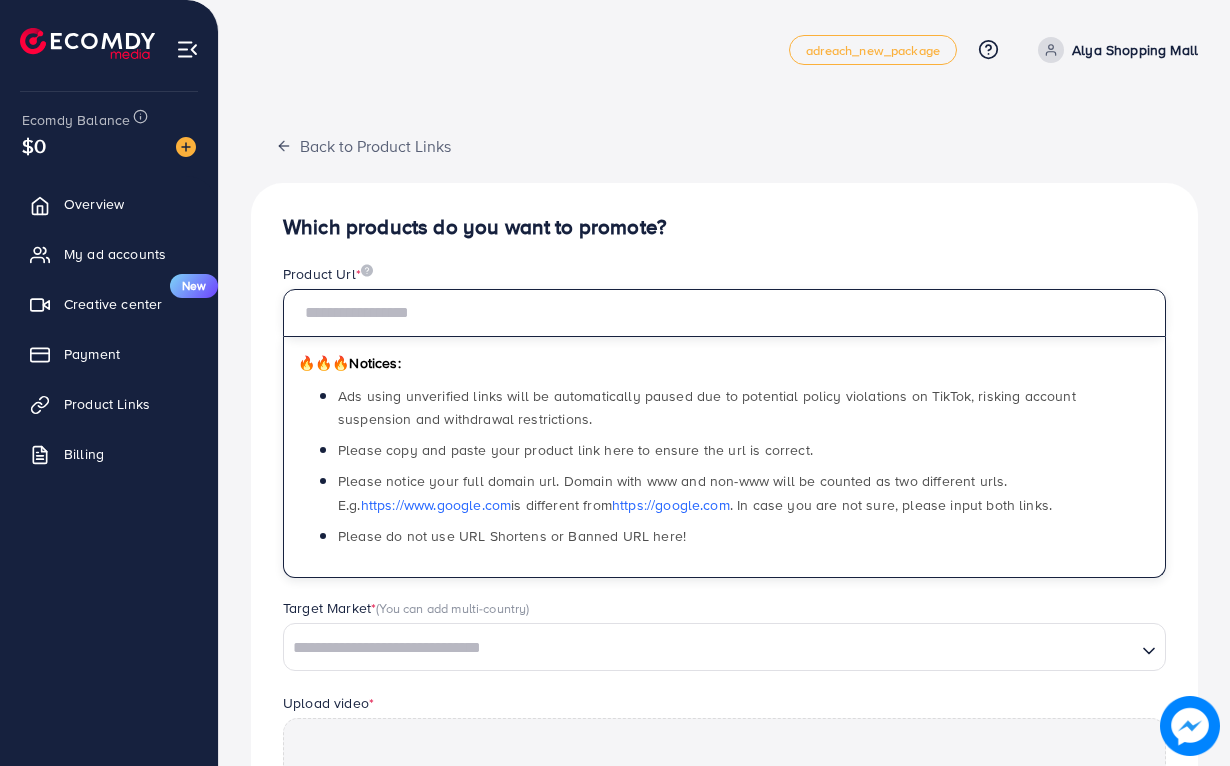 paste on "**********" 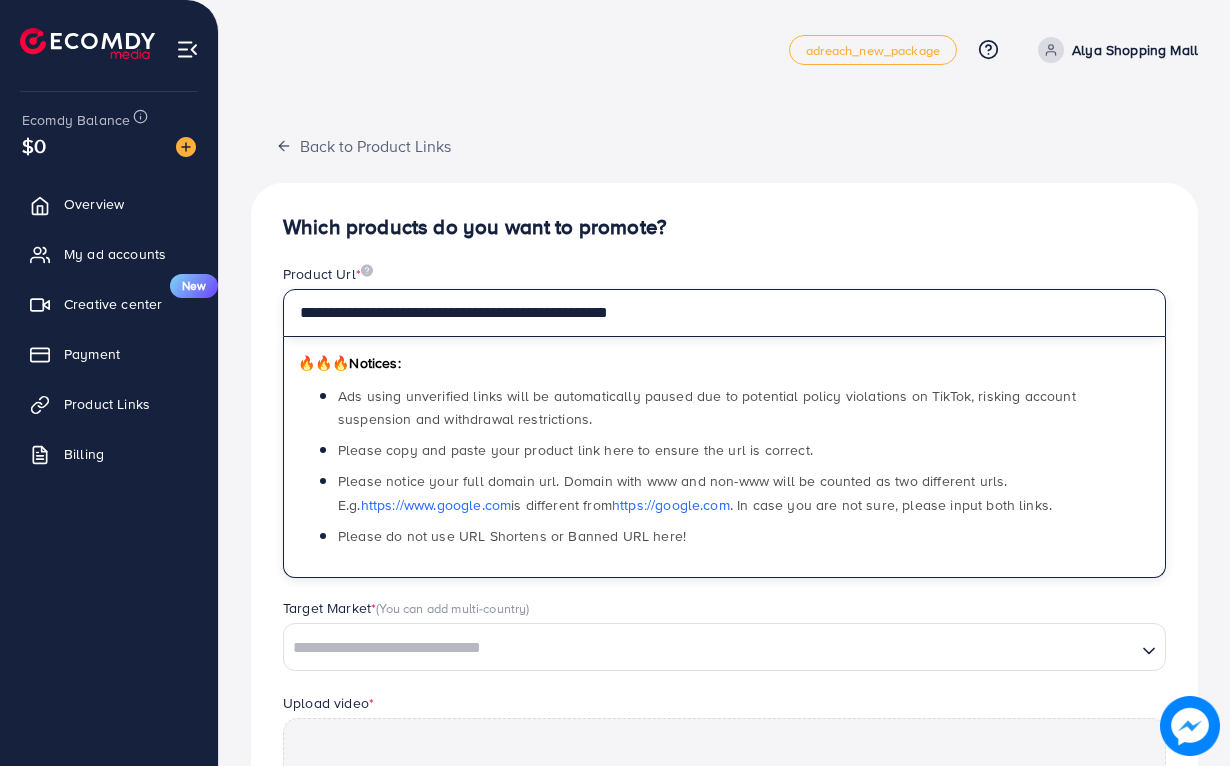 type on "**********" 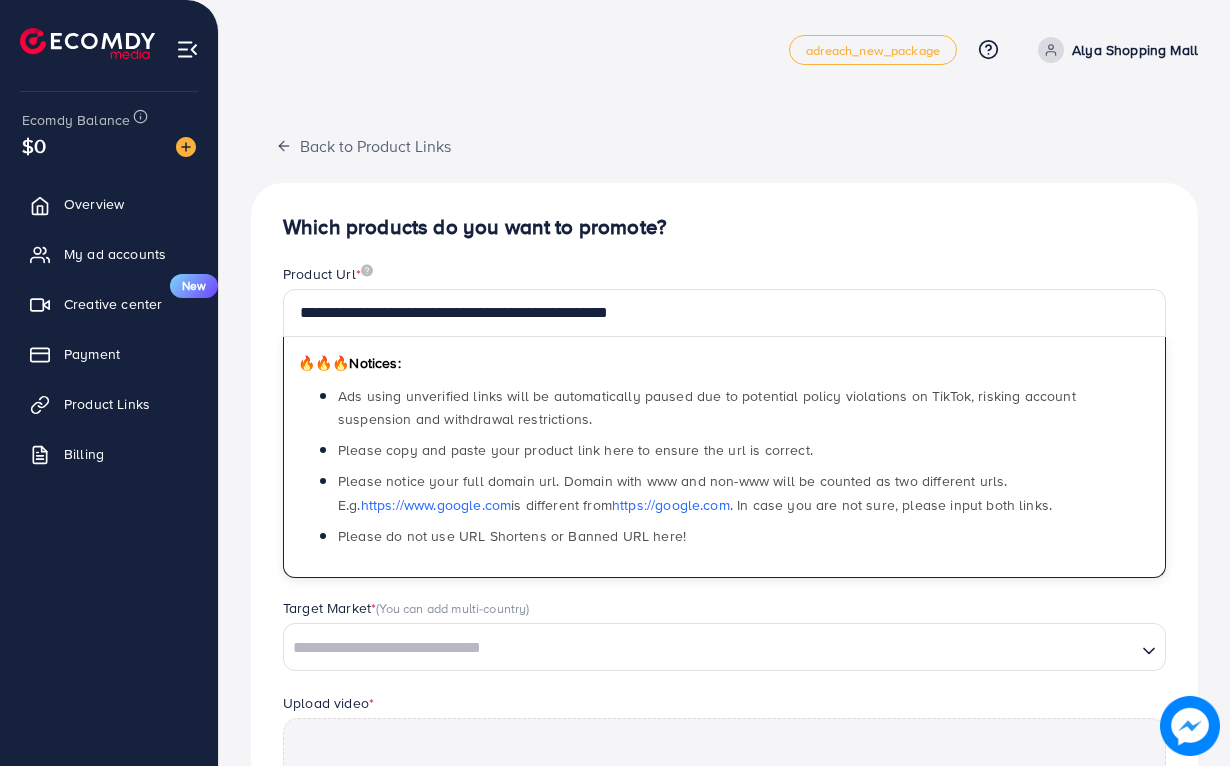 click on "Which products do you want to promote?" at bounding box center [724, 227] 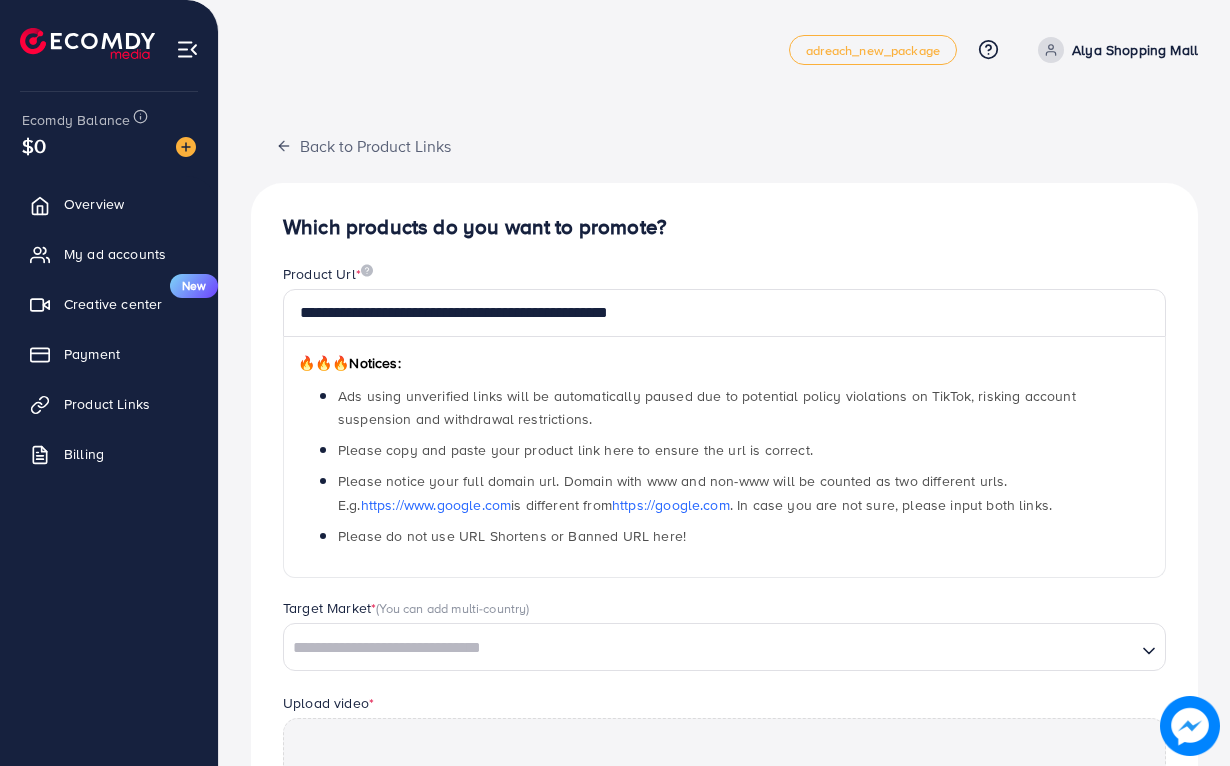 click at bounding box center (710, 648) 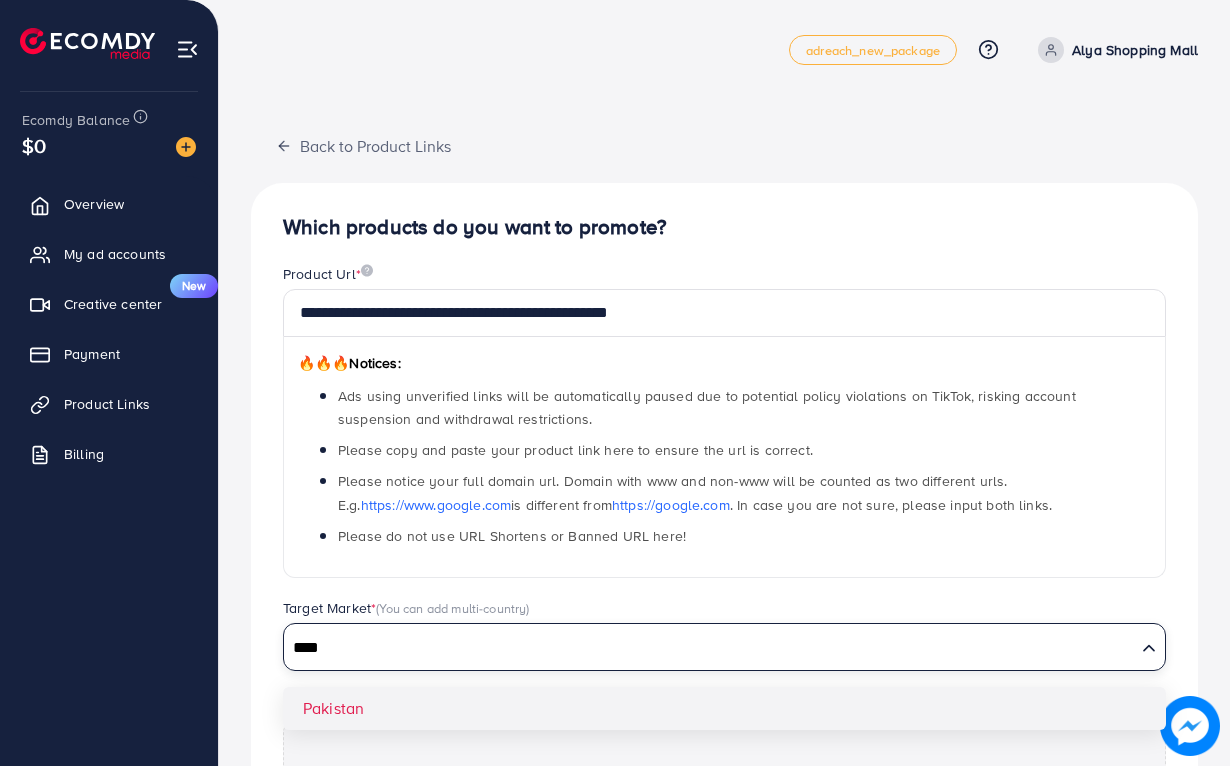 type on "****" 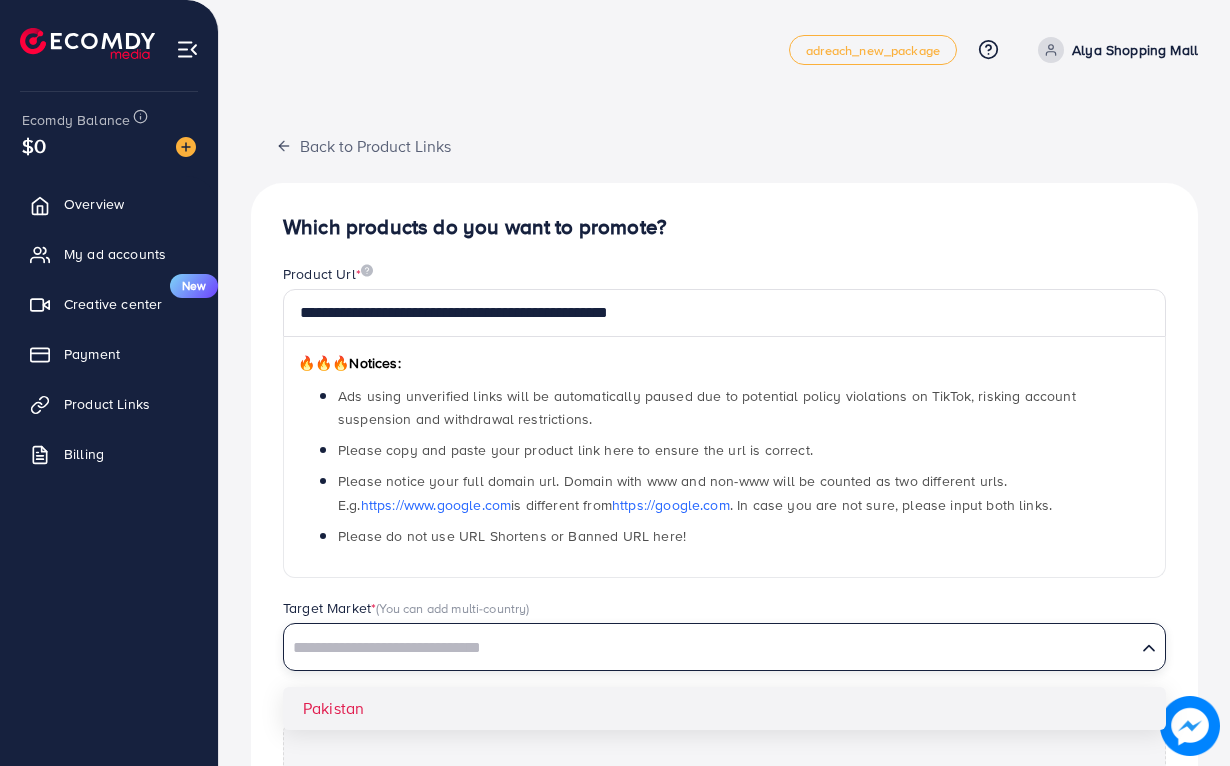 click on "**********" at bounding box center [724, 638] 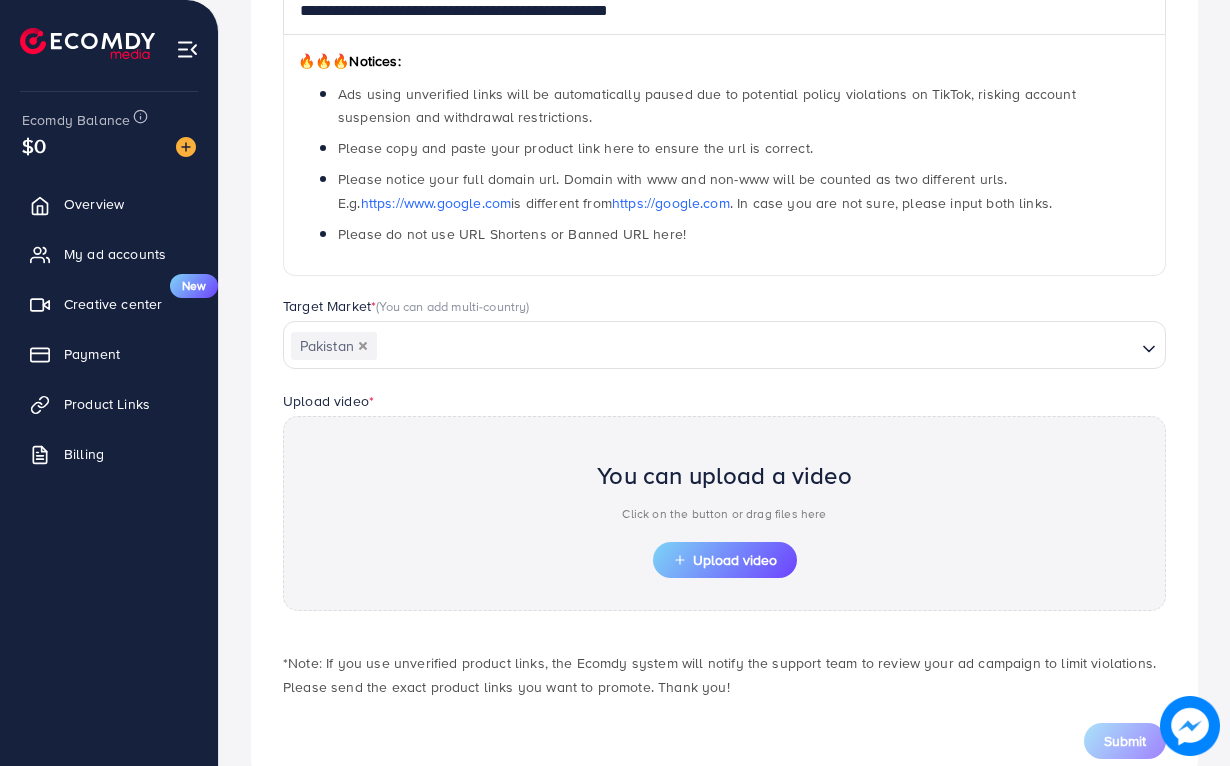 scroll, scrollTop: 361, scrollLeft: 0, axis: vertical 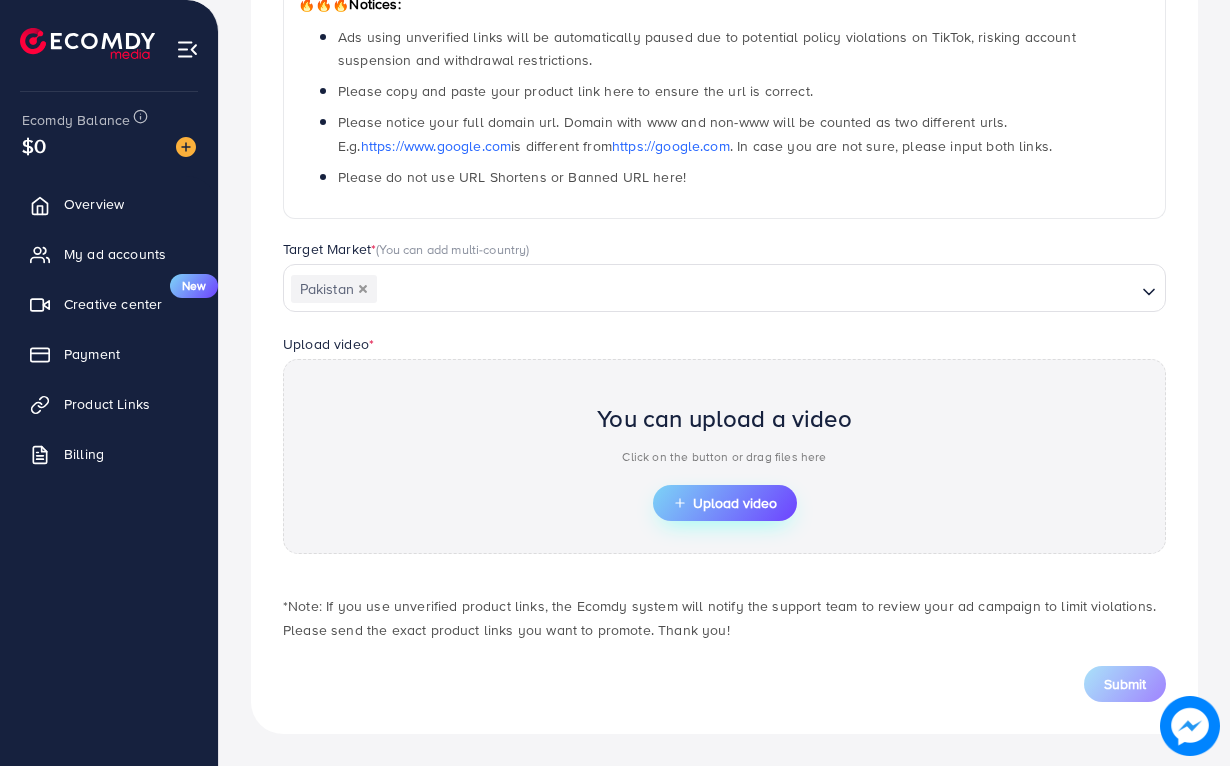 click on "Upload video" at bounding box center (725, 503) 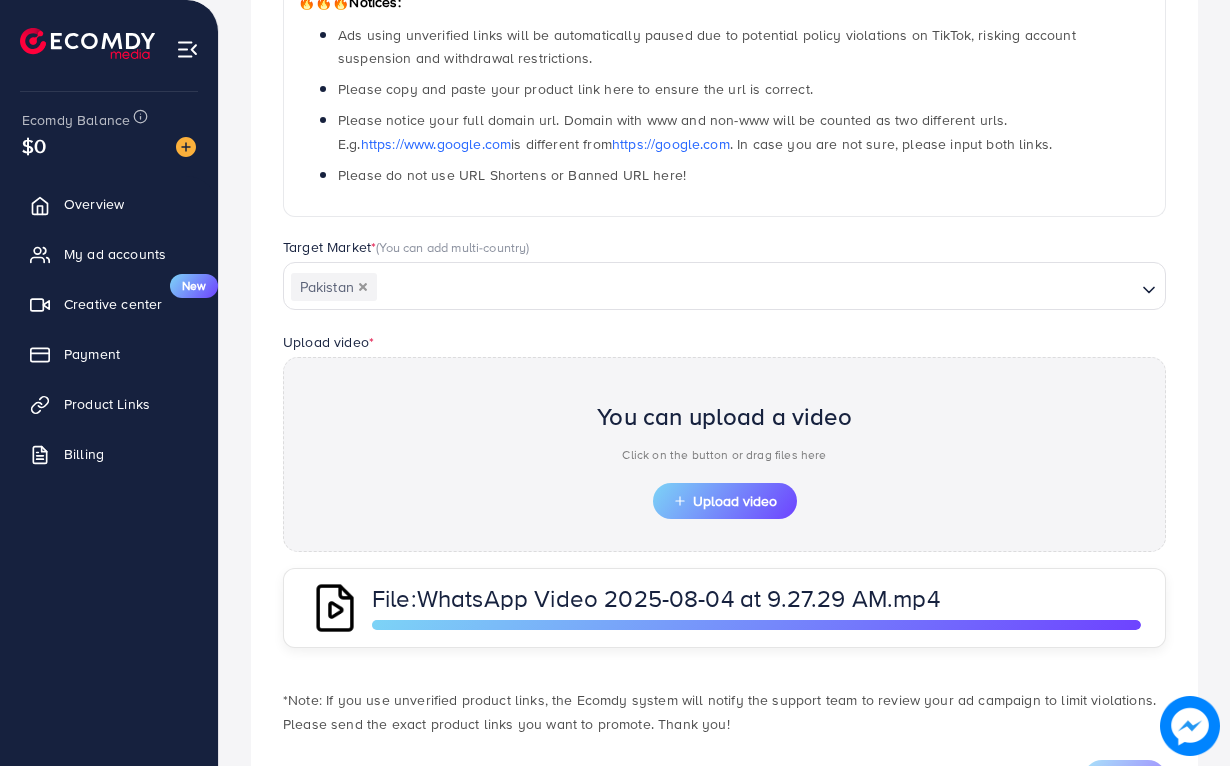 scroll, scrollTop: 457, scrollLeft: 0, axis: vertical 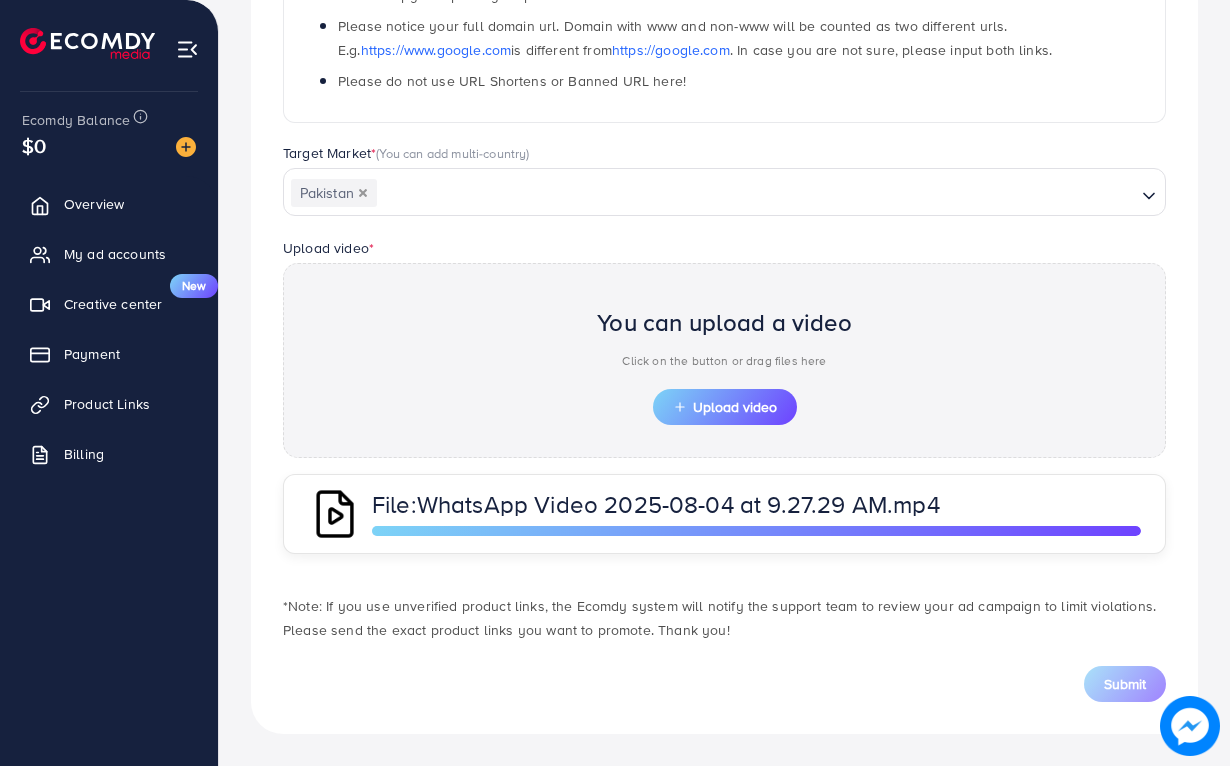 click on "**********" at bounding box center [724, 231] 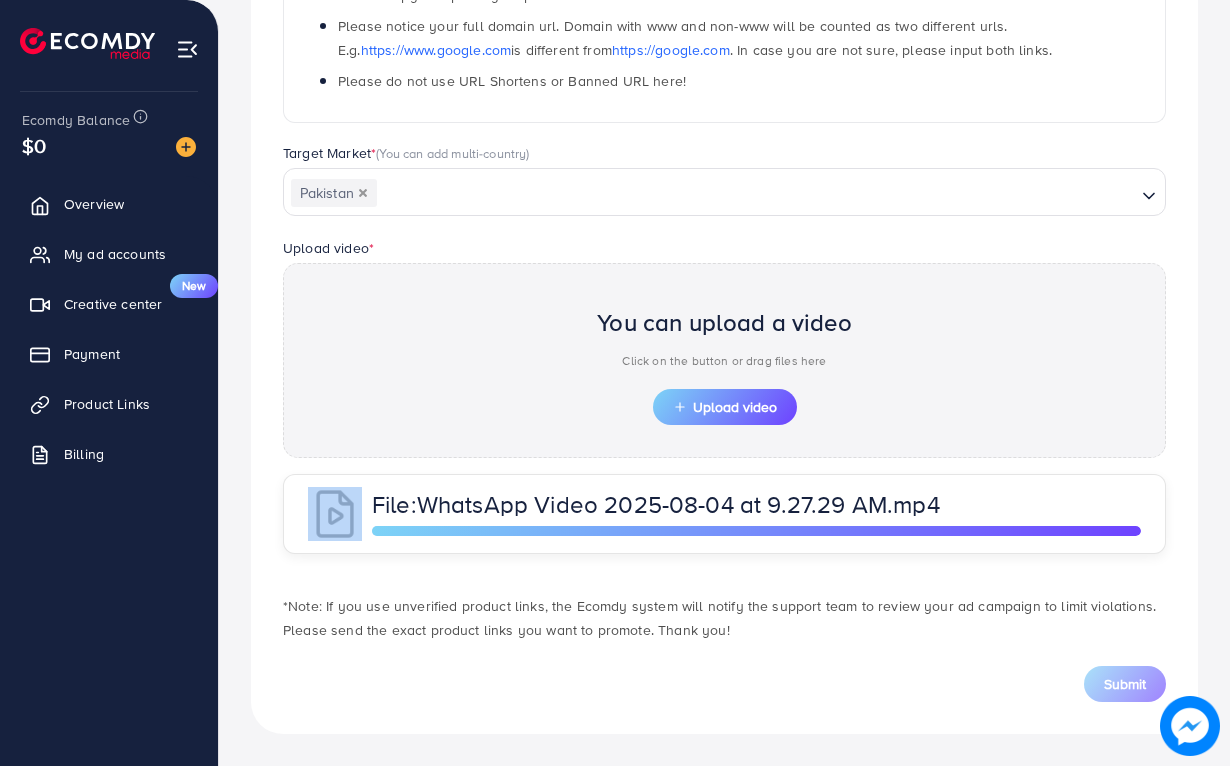 click at bounding box center (340, 514) 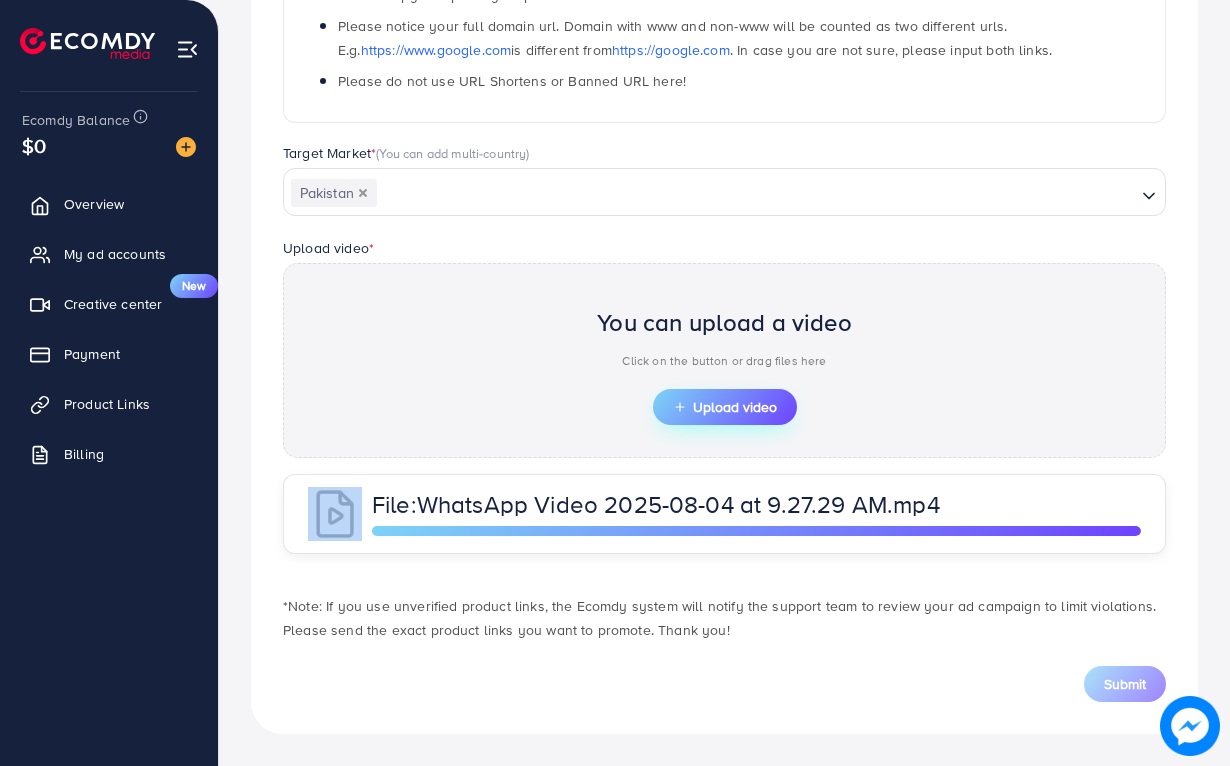 click on "Upload video" at bounding box center [725, 407] 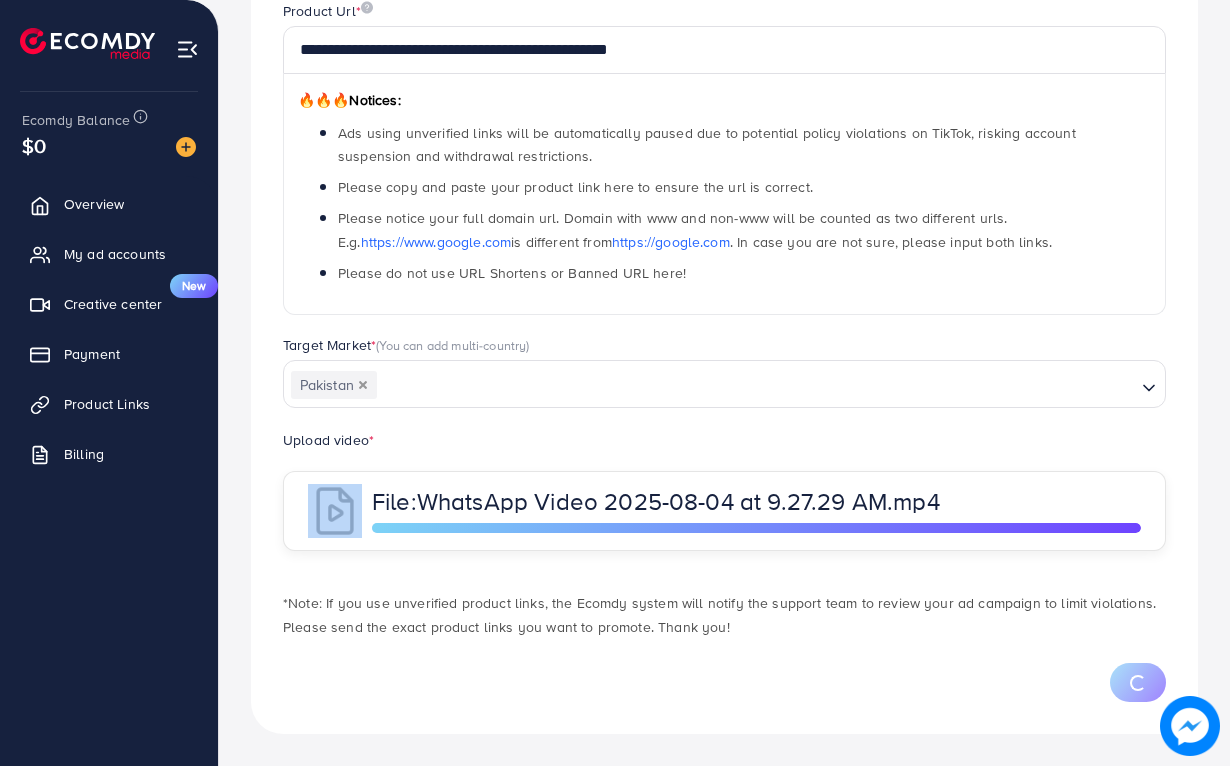 scroll, scrollTop: 457, scrollLeft: 0, axis: vertical 